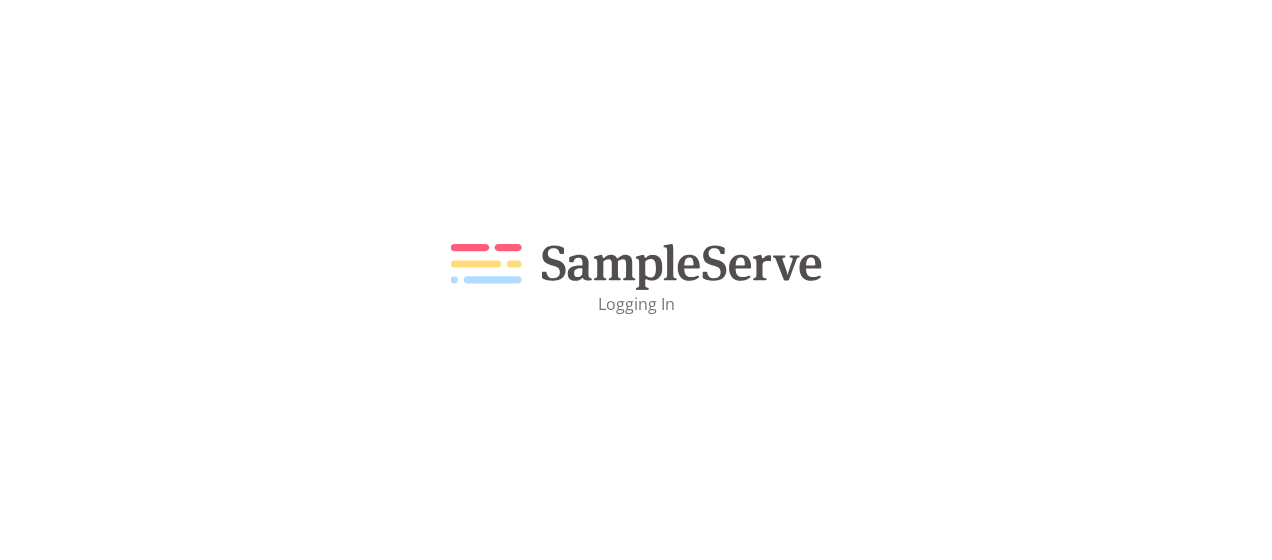 scroll, scrollTop: 0, scrollLeft: 0, axis: both 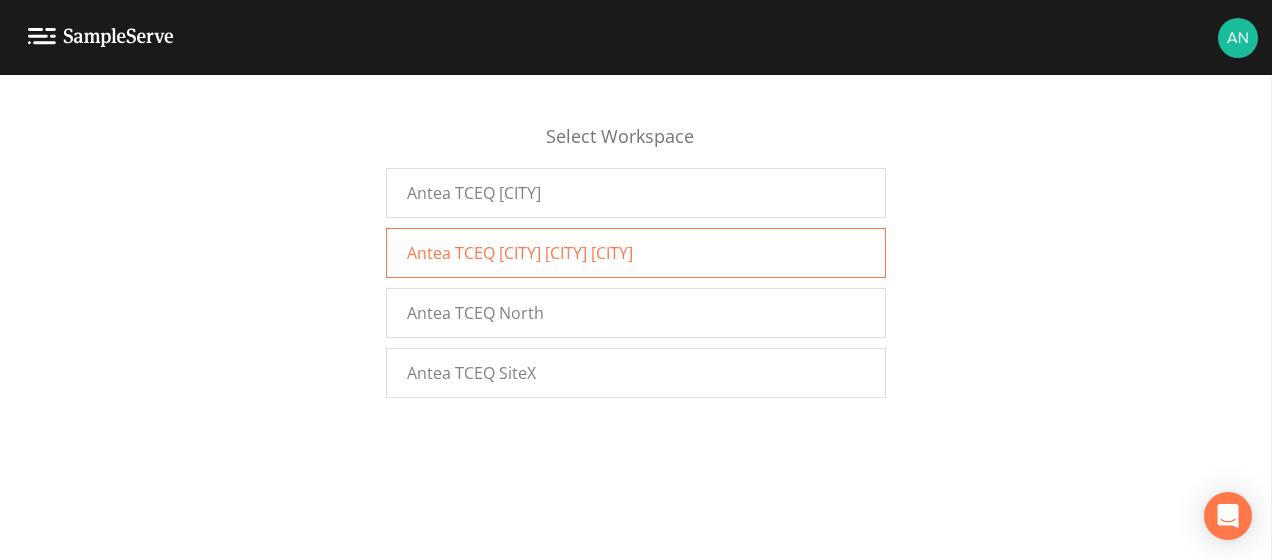 click on "Antea TCEQ [CITY] [CITY] [CITY]" at bounding box center (520, 253) 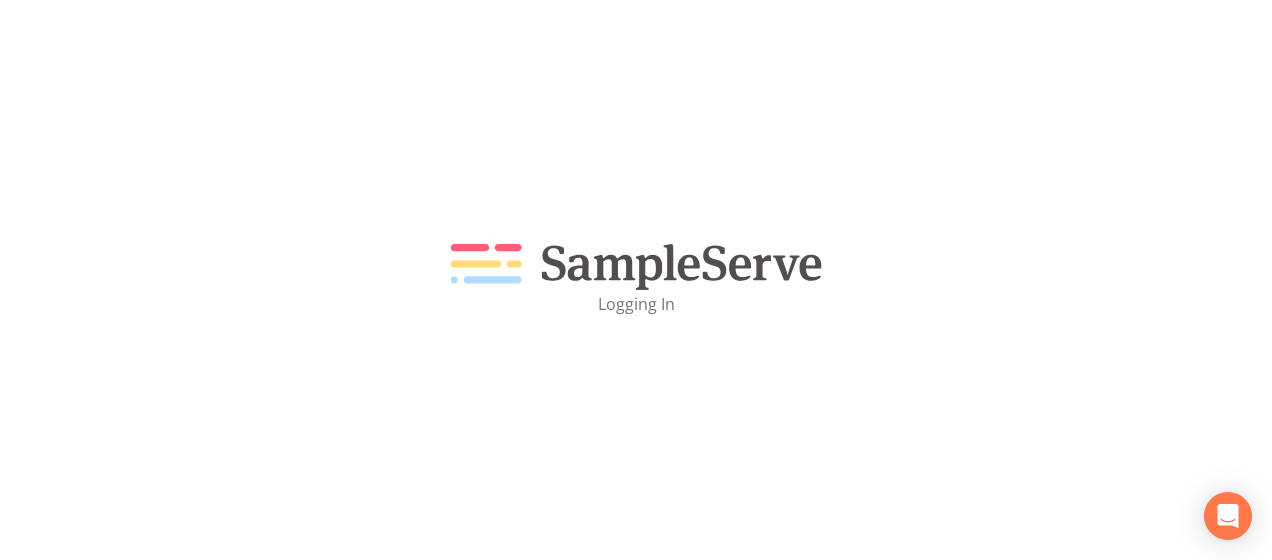 scroll, scrollTop: 0, scrollLeft: 0, axis: both 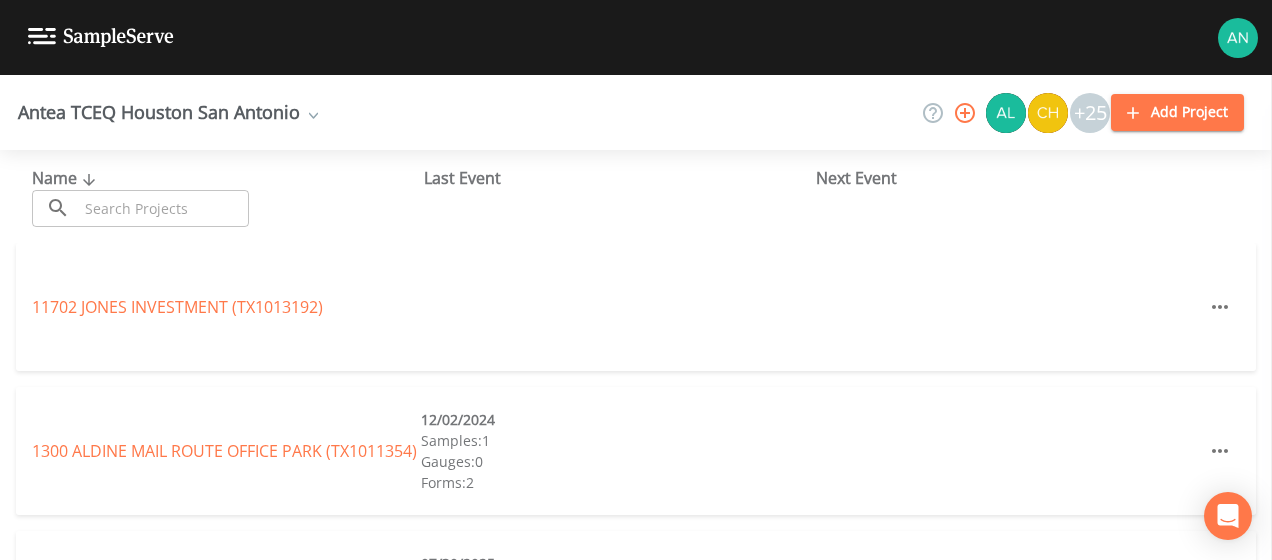 click on "11702 JONES INVESTMENT   ([STATE]1013192)" at bounding box center [636, 307] 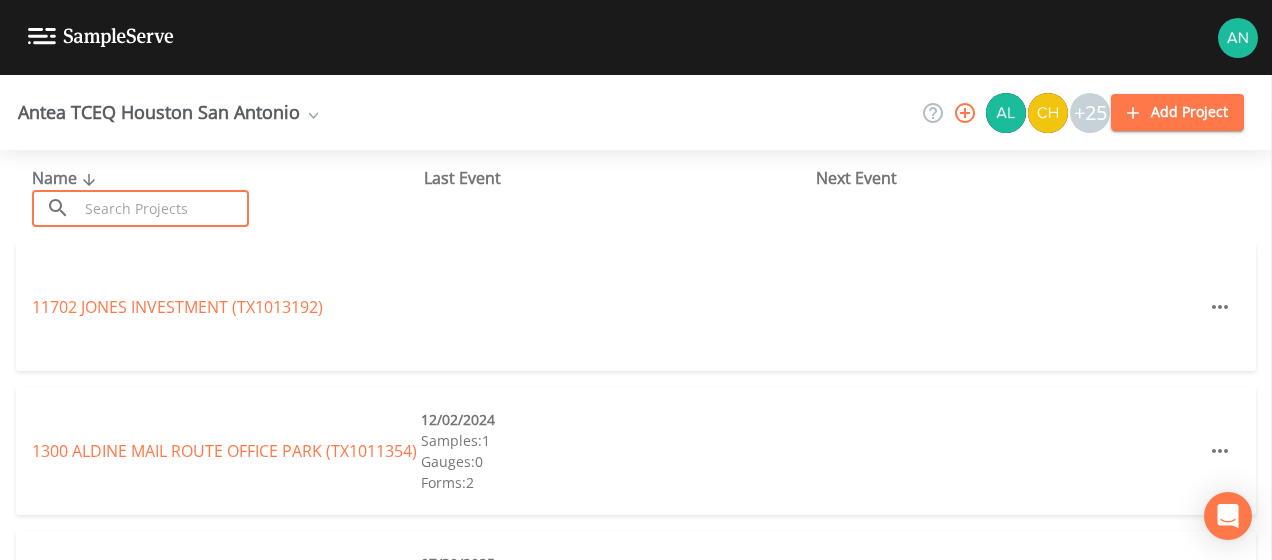 paste on "TD INDUSTRIES HOUSTON" 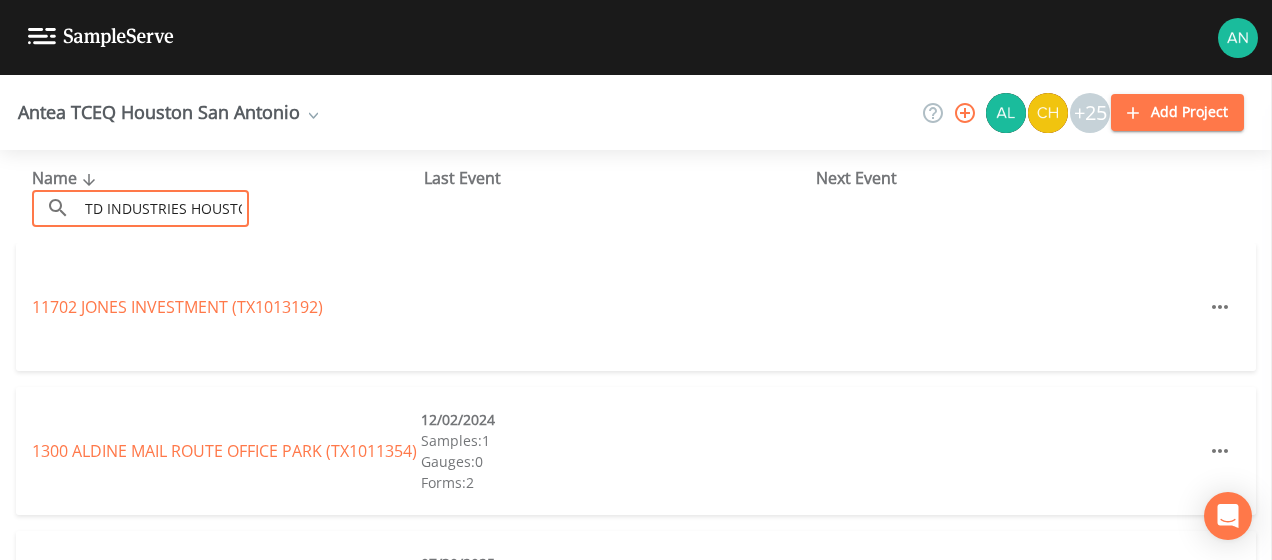 scroll, scrollTop: 0, scrollLeft: 12, axis: horizontal 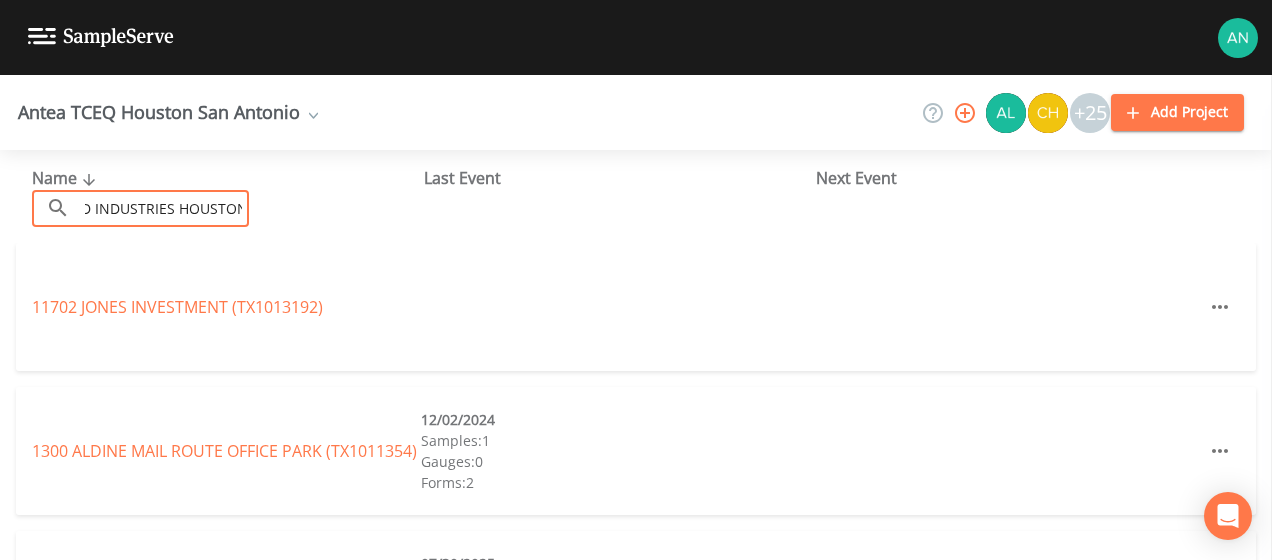 click on "TD INDUSTRIES HOUSTON" at bounding box center (163, 208) 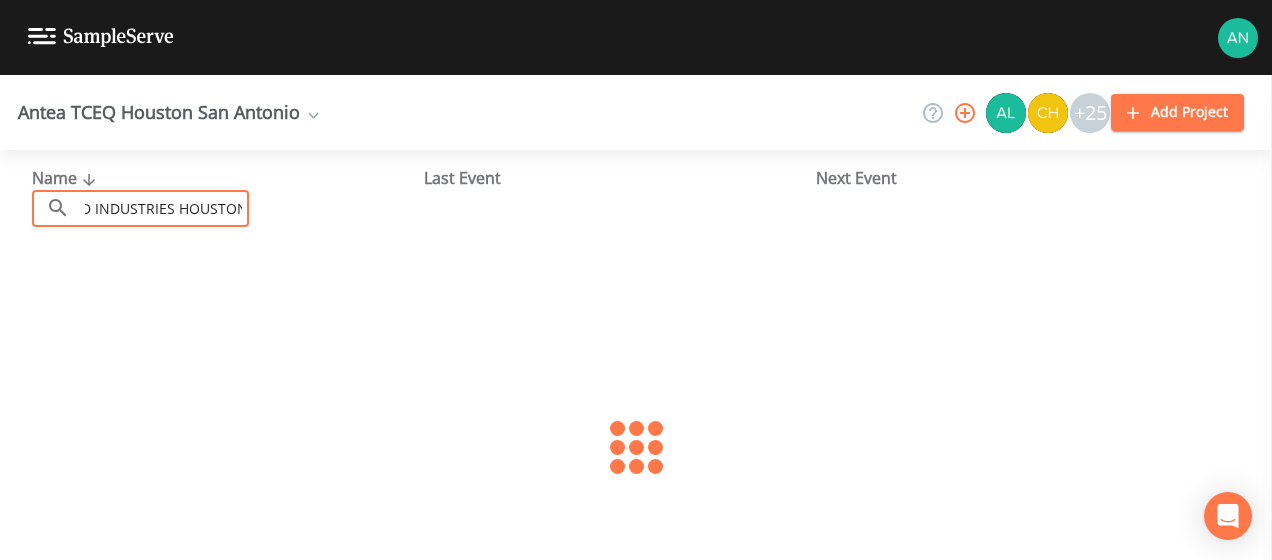 click on "TD INDUSTRIES HOUSTON" at bounding box center (163, 208) 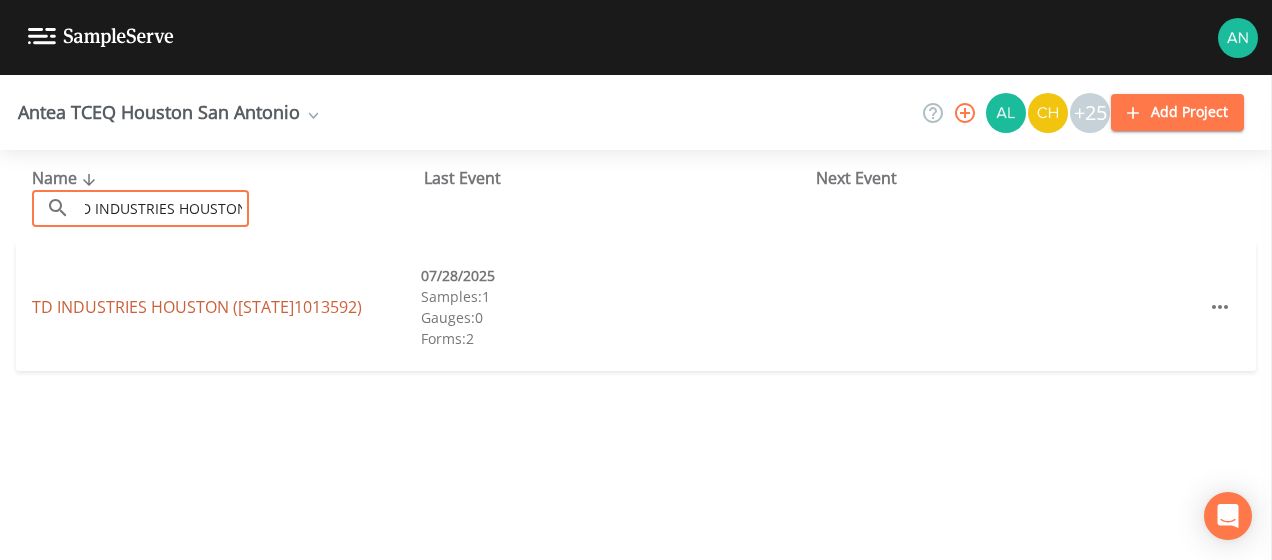 type on "TD INDUSTRIES HOUSTON" 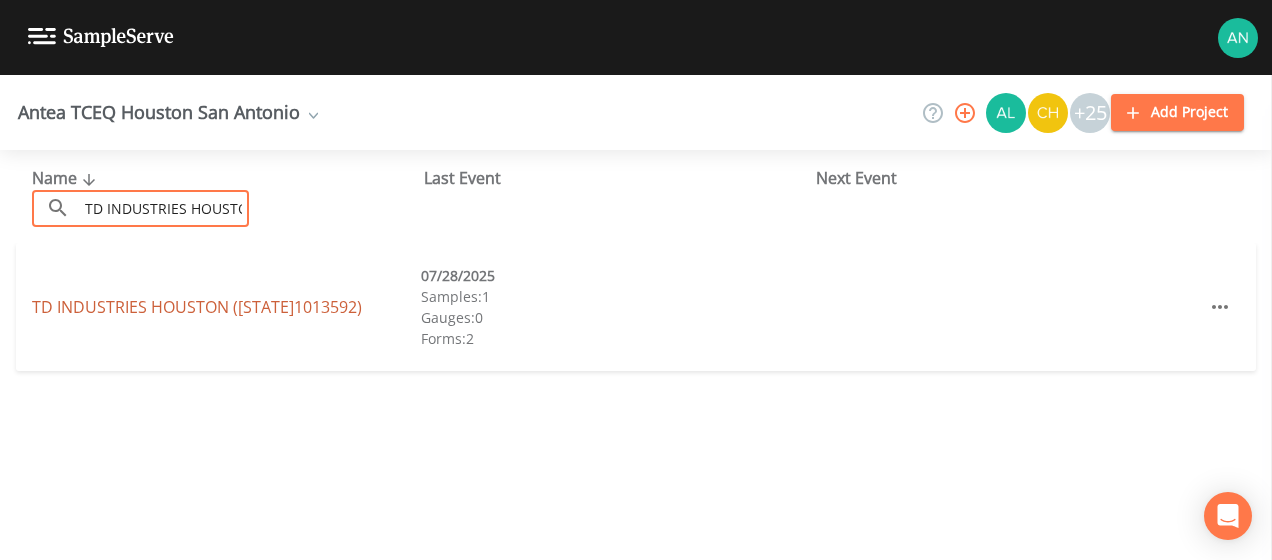 click on "TD INDUSTRIES HOUSTON   ([STATE]1013592)" at bounding box center [197, 307] 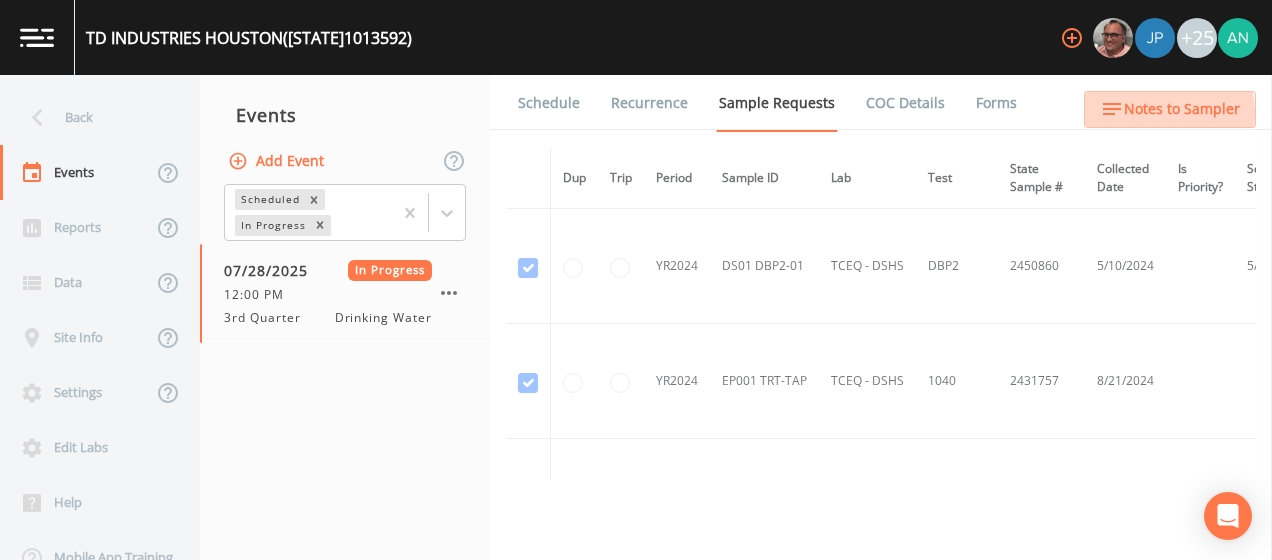 click on "Notes to Sampler" at bounding box center (1182, 109) 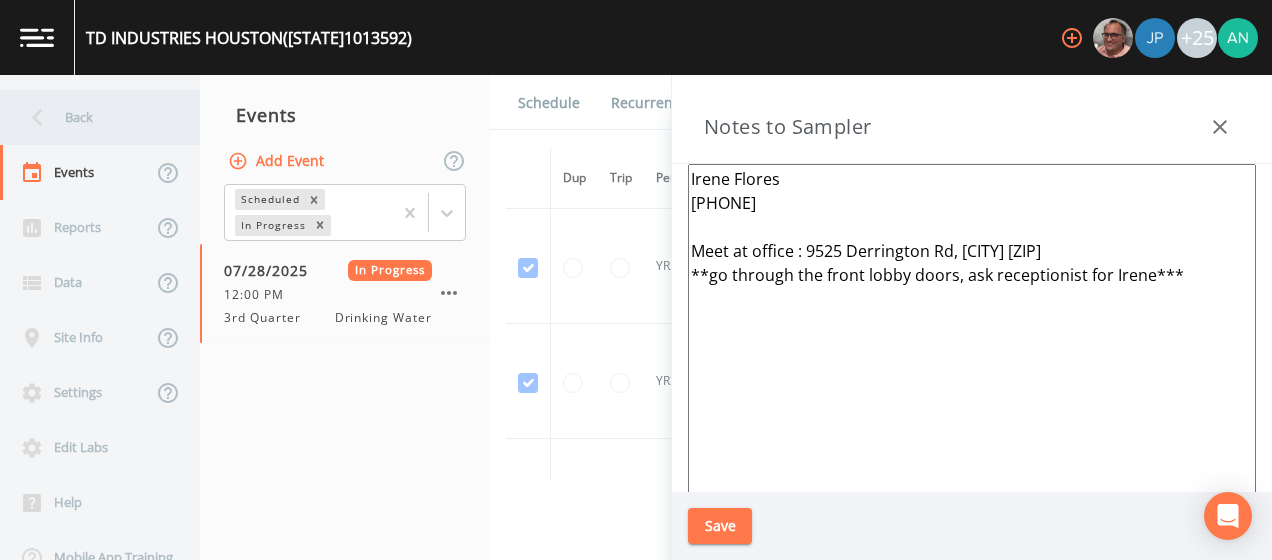 click 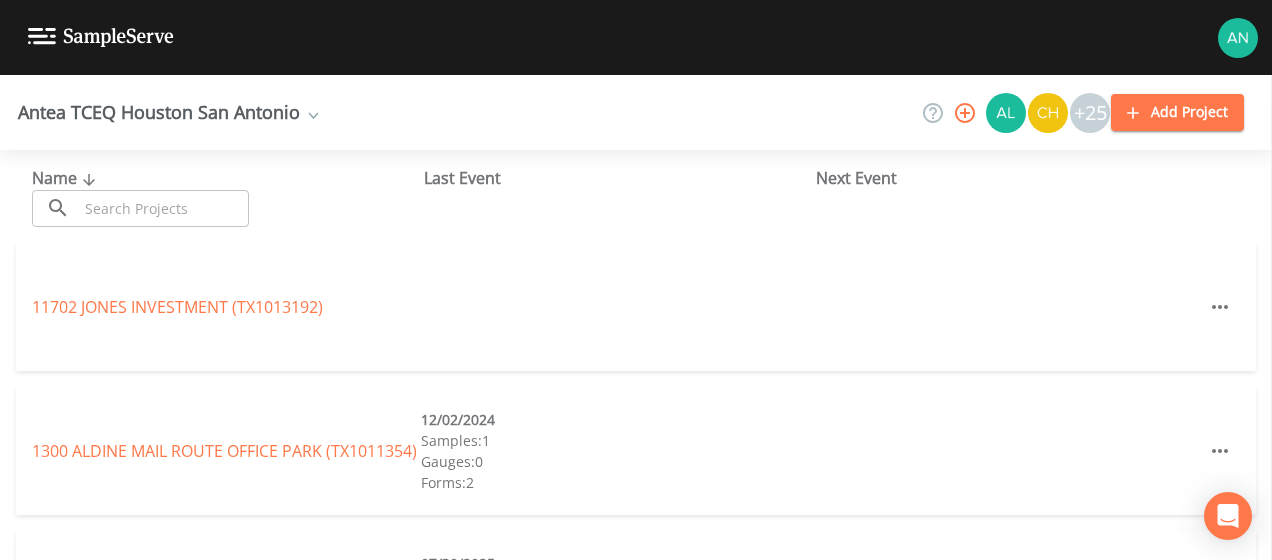 click 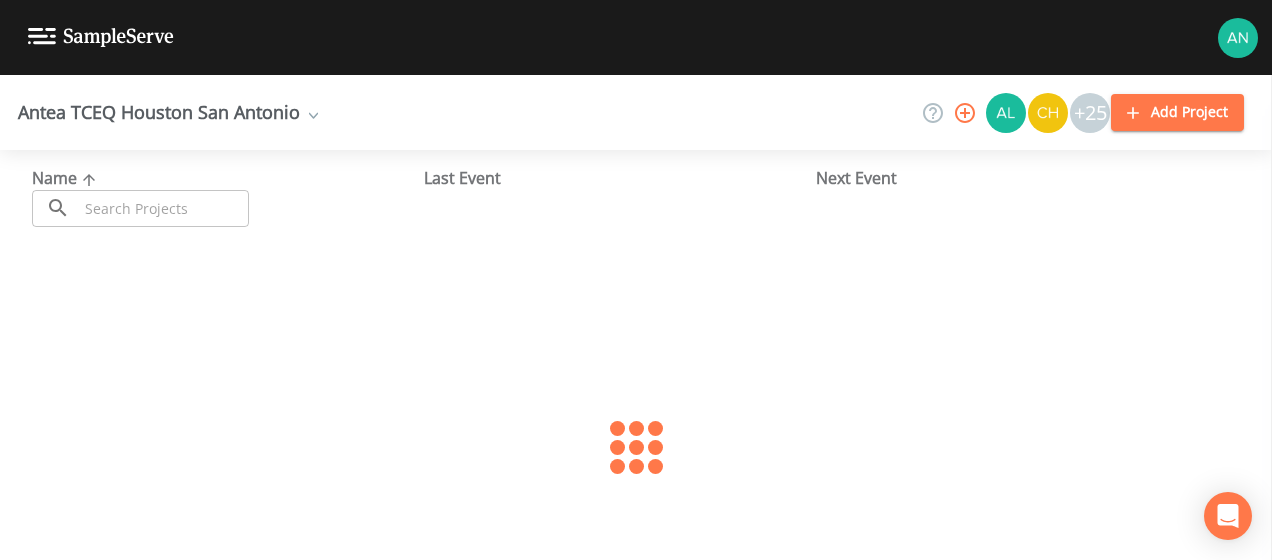 click 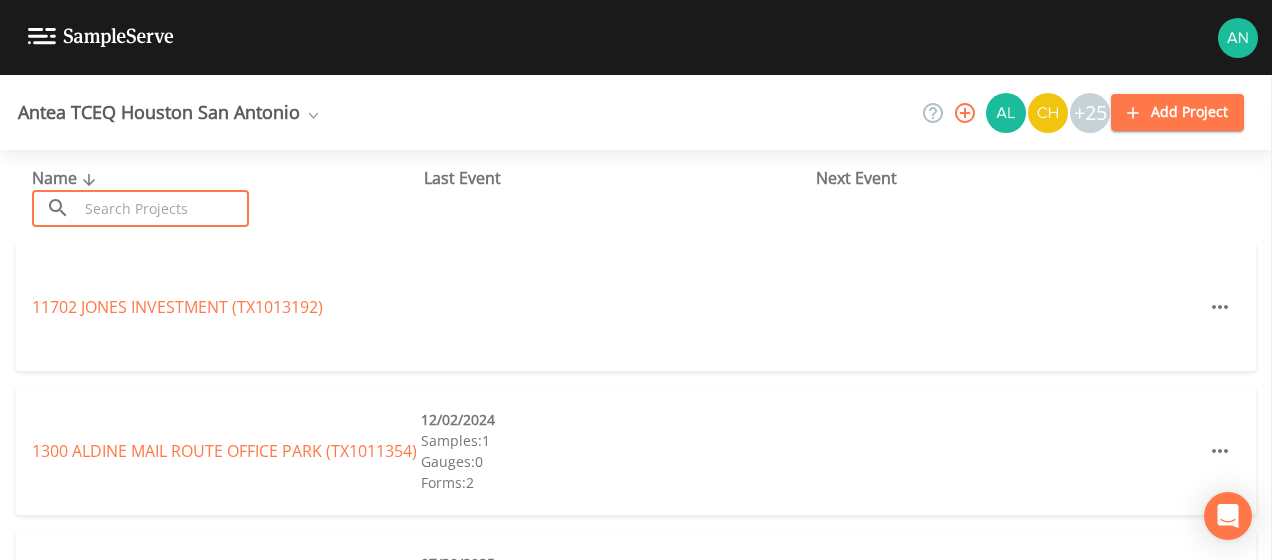 click at bounding box center [163, 208] 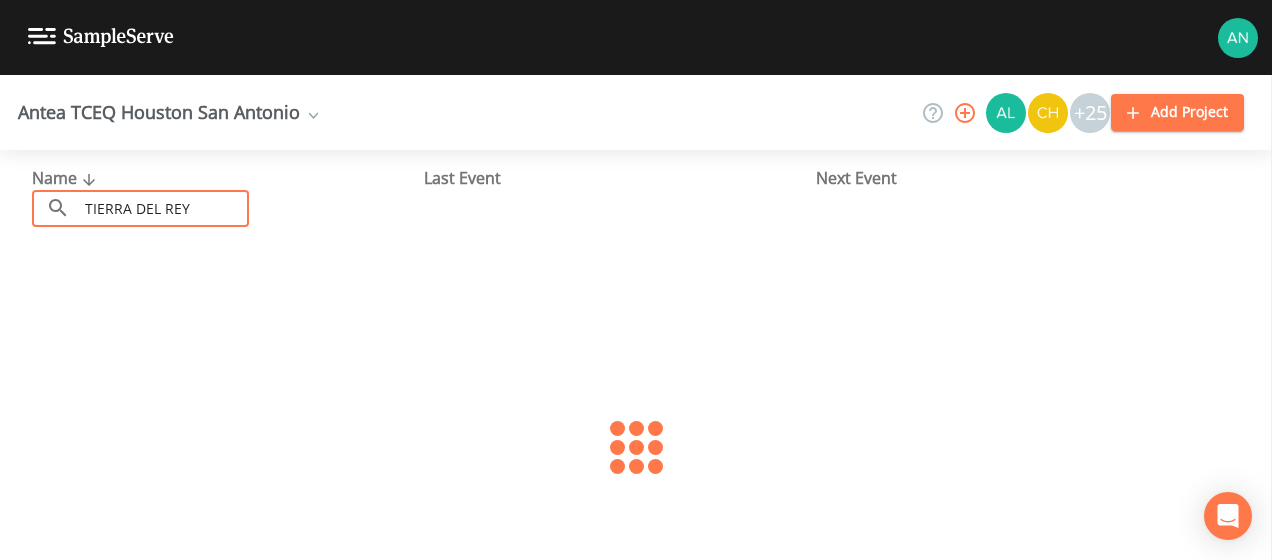 type on "TIERRA DEL REY" 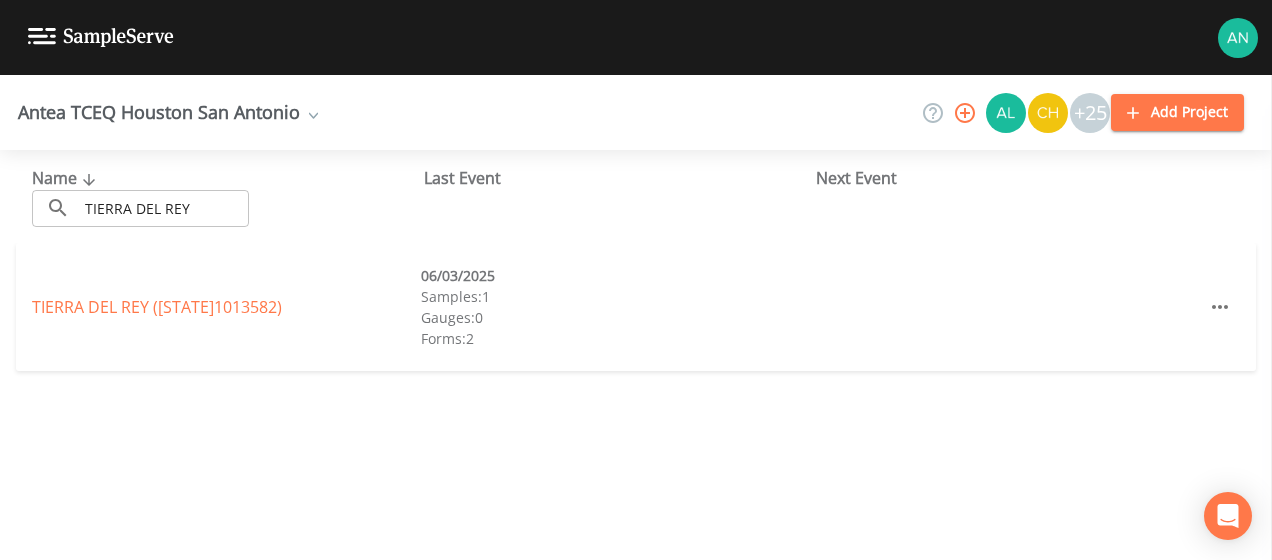 click on "TIERRA DEL REY   ([STATE]1013582) 06/03/2025 Samples:  1 Gauges:  0 Forms:  2" at bounding box center [636, 307] 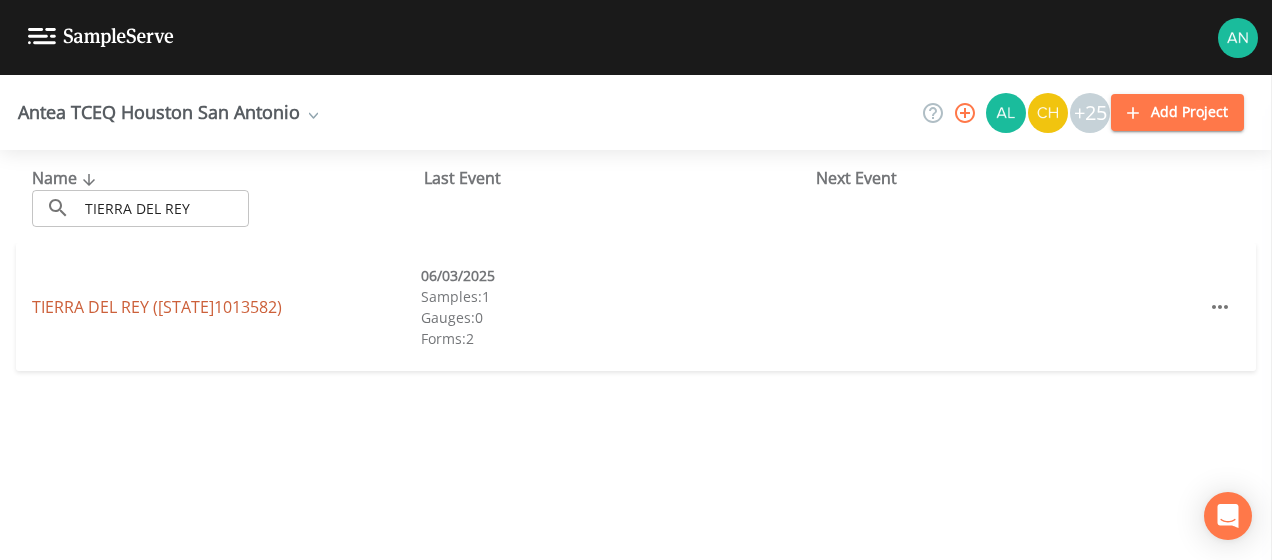 click on "TIERRA DEL REY   ([STATE]1013582)" at bounding box center (157, 307) 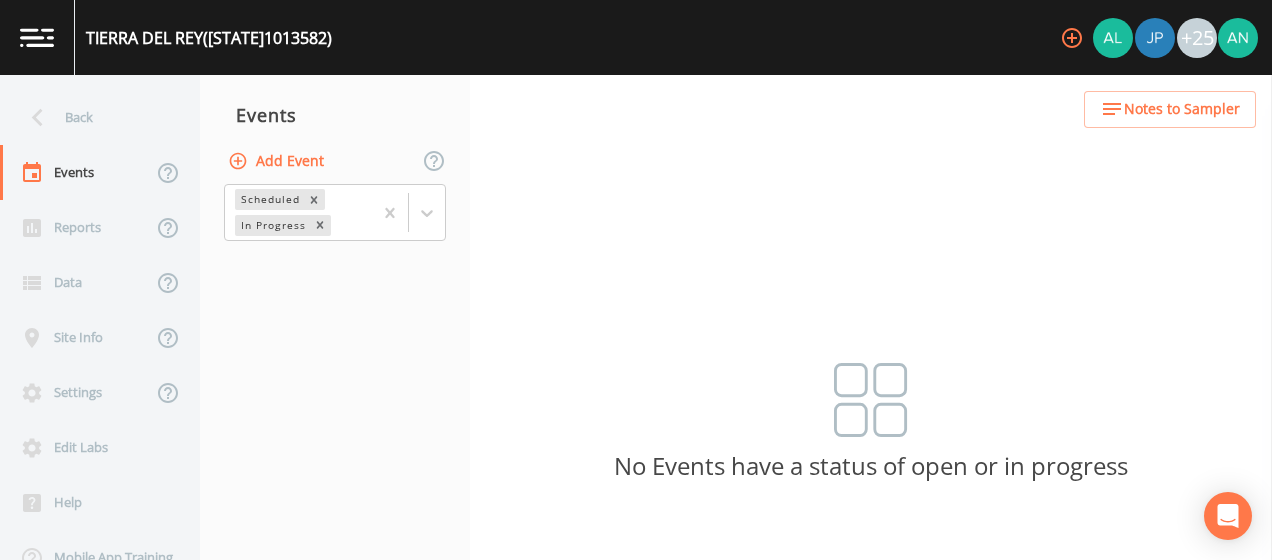 click 